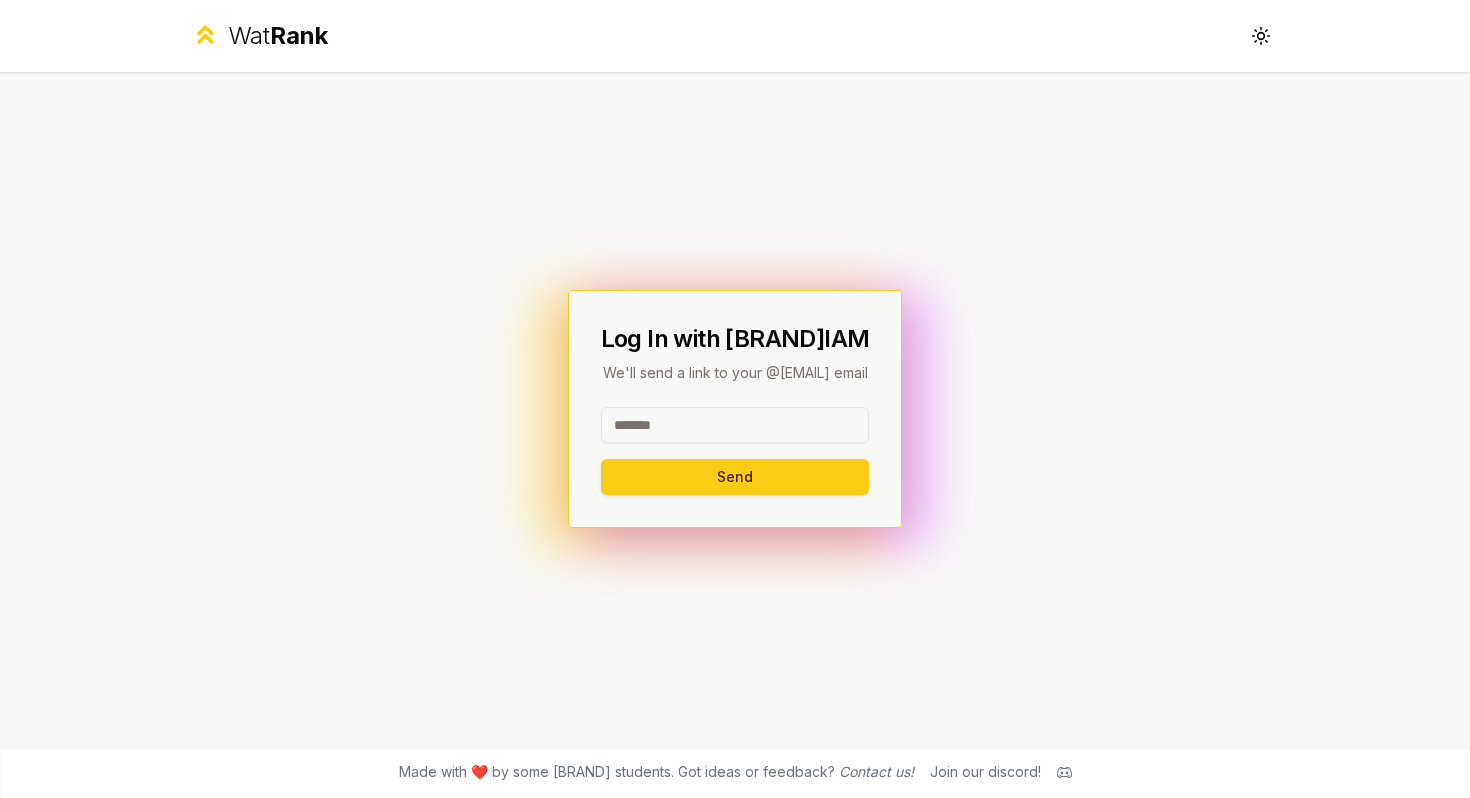scroll, scrollTop: 0, scrollLeft: 0, axis: both 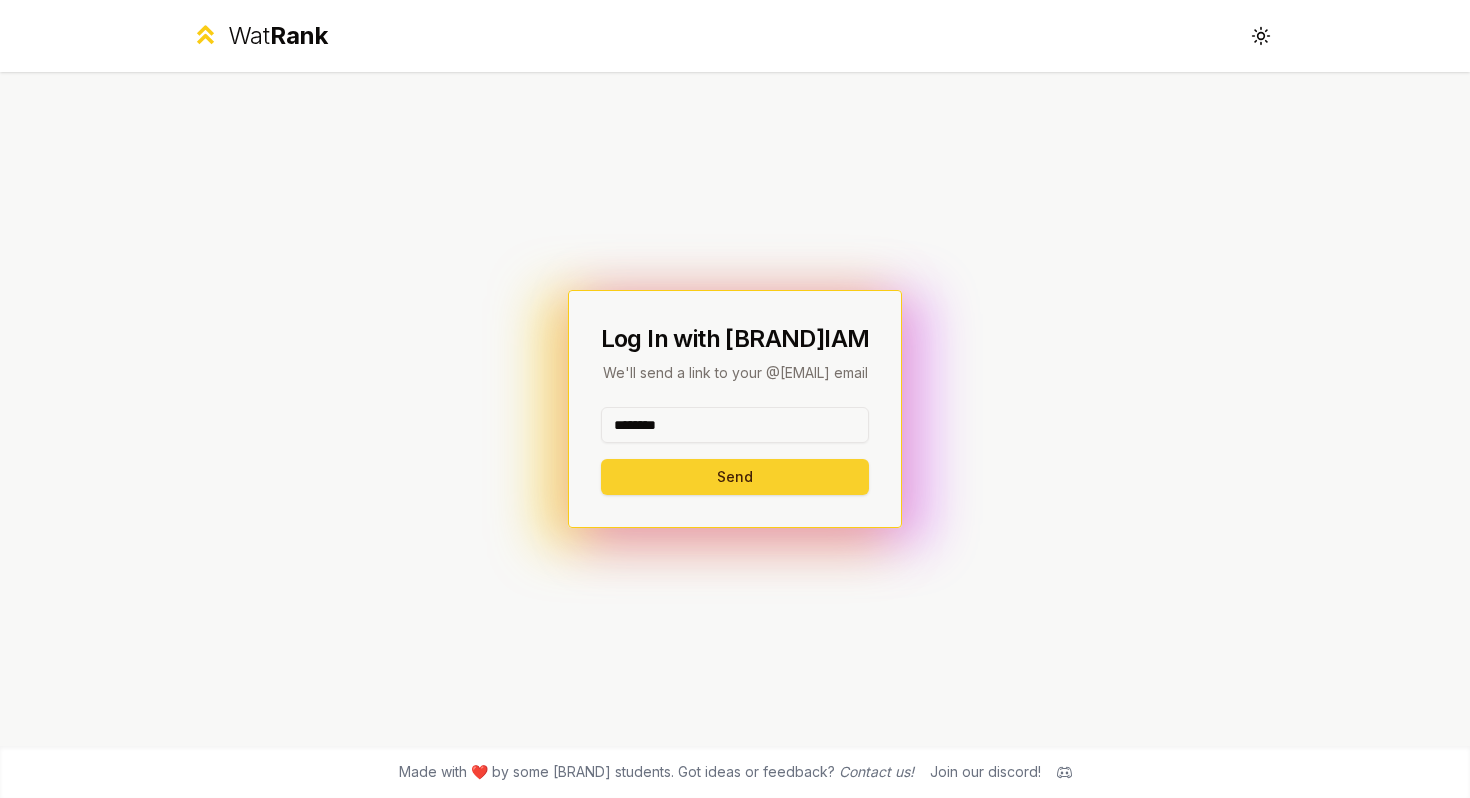 type on "********" 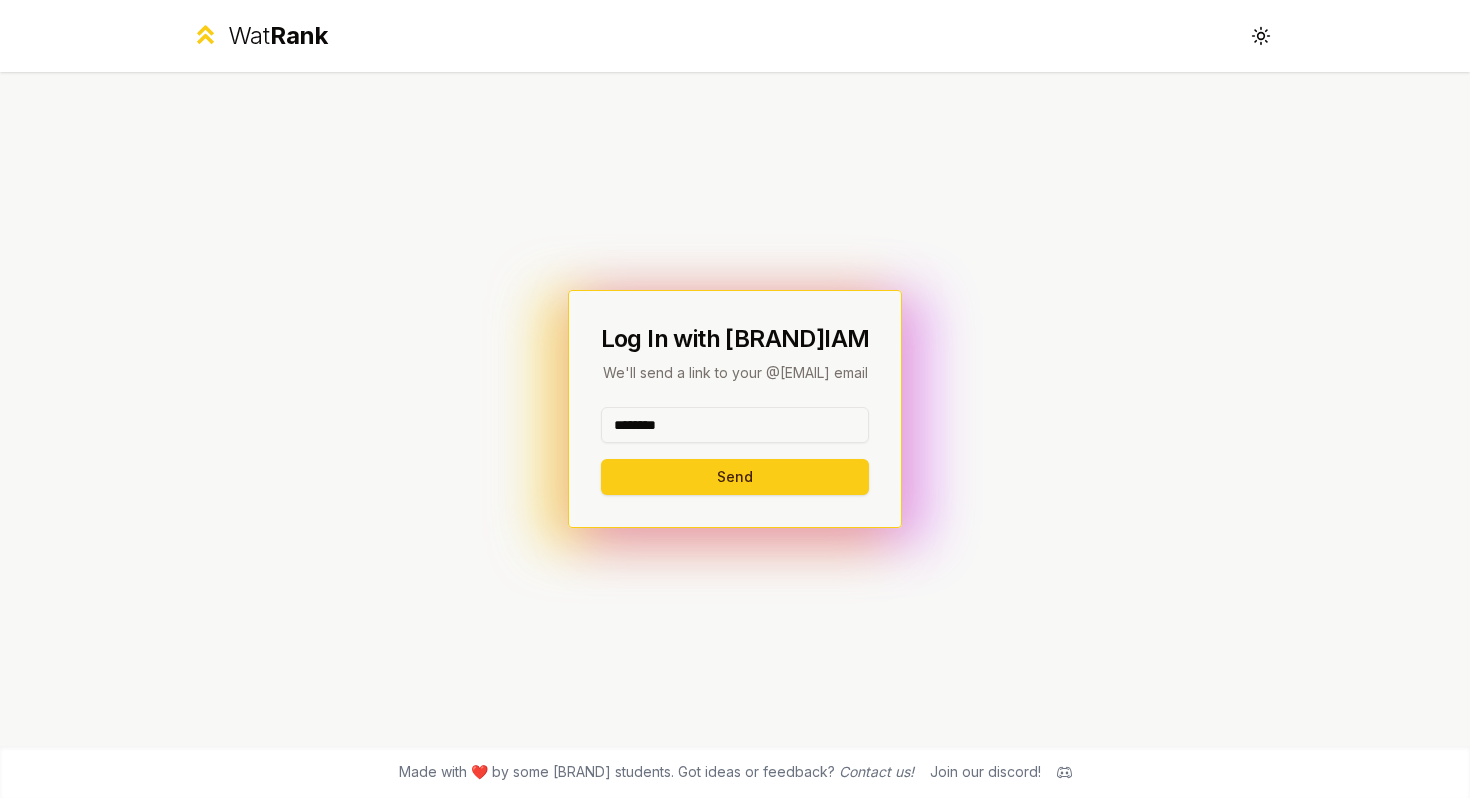 click on "Log In with WatIAM We'll send a link to your @example.com email ******** Send" at bounding box center [735, 409] 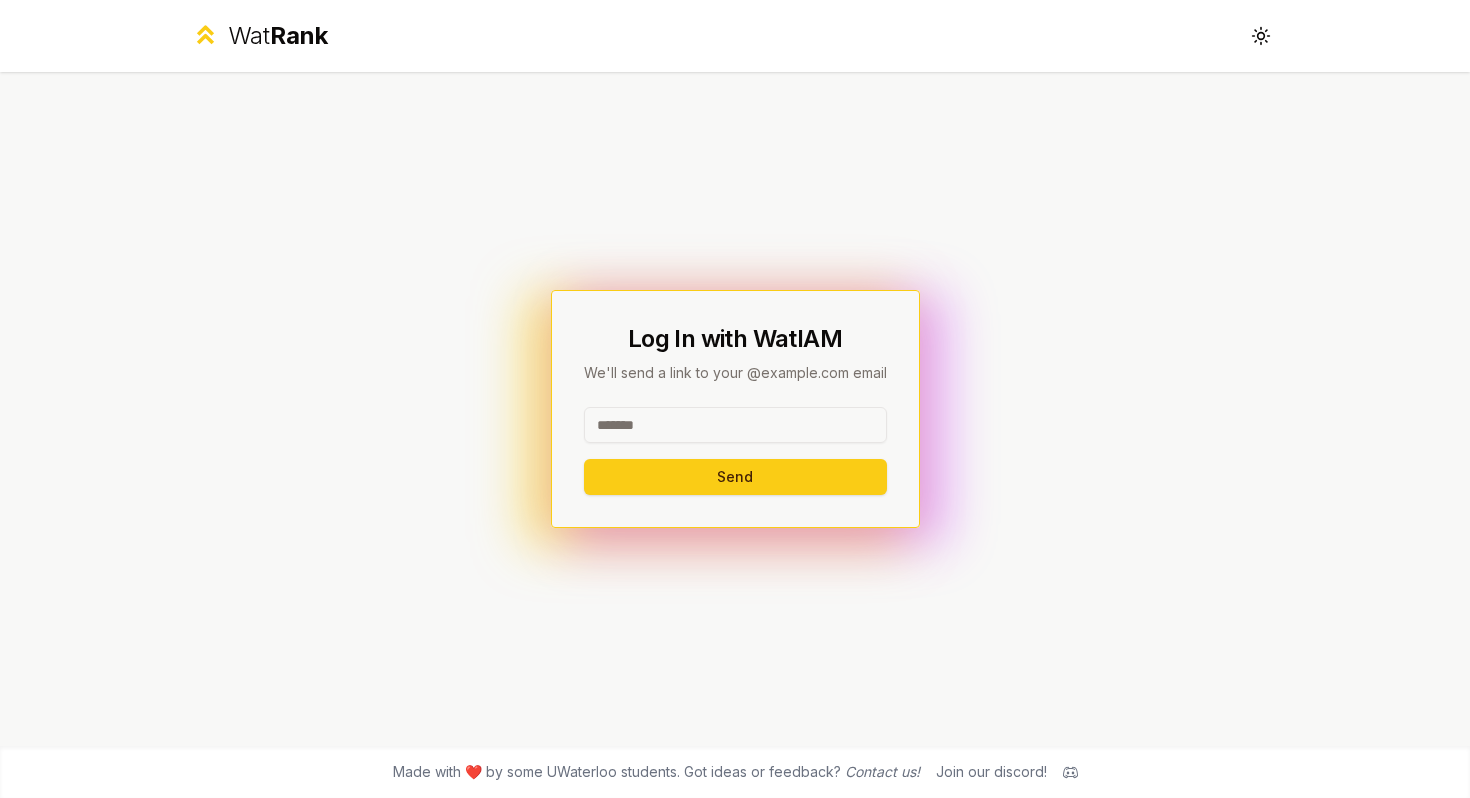 scroll, scrollTop: 0, scrollLeft: 0, axis: both 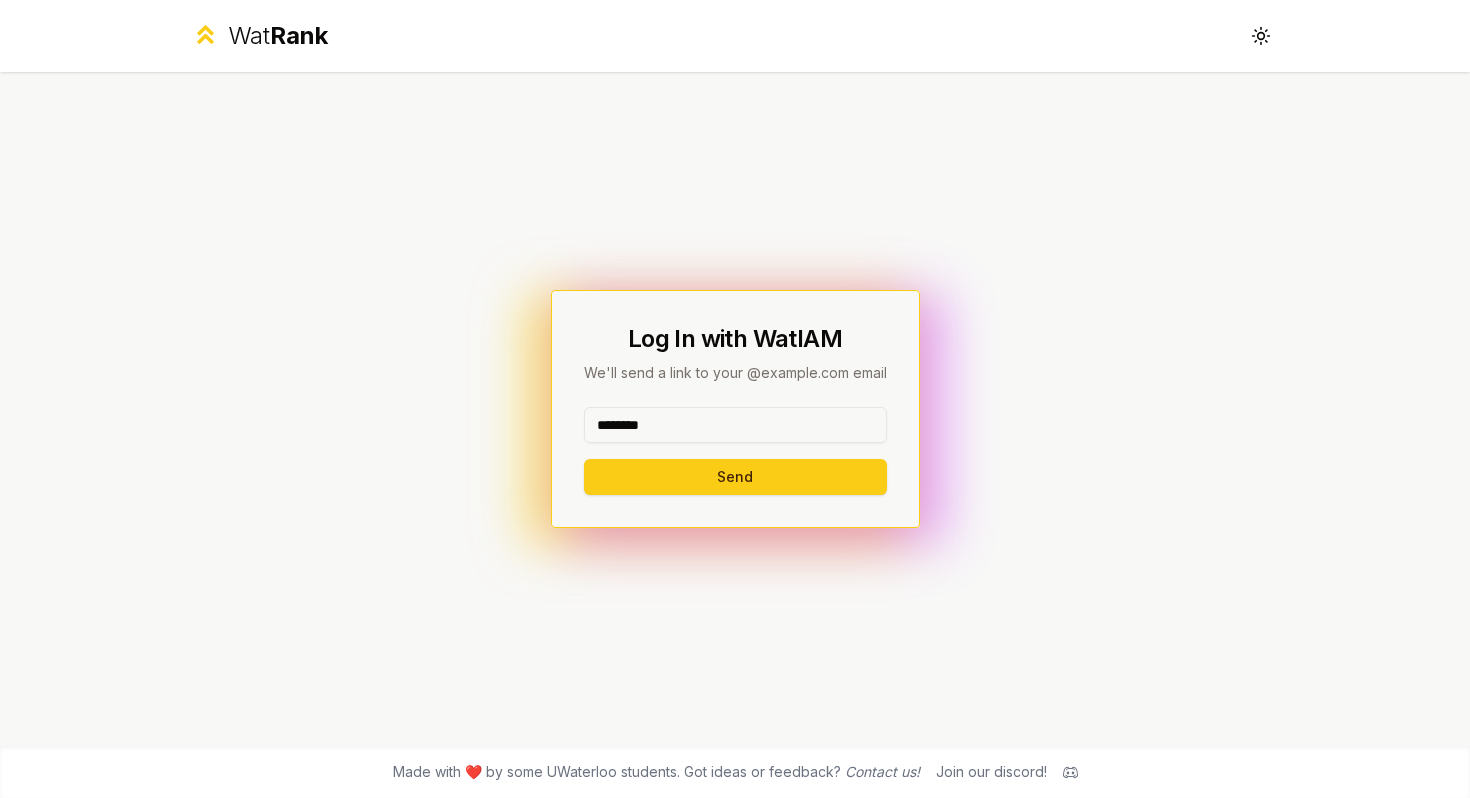 type on "********" 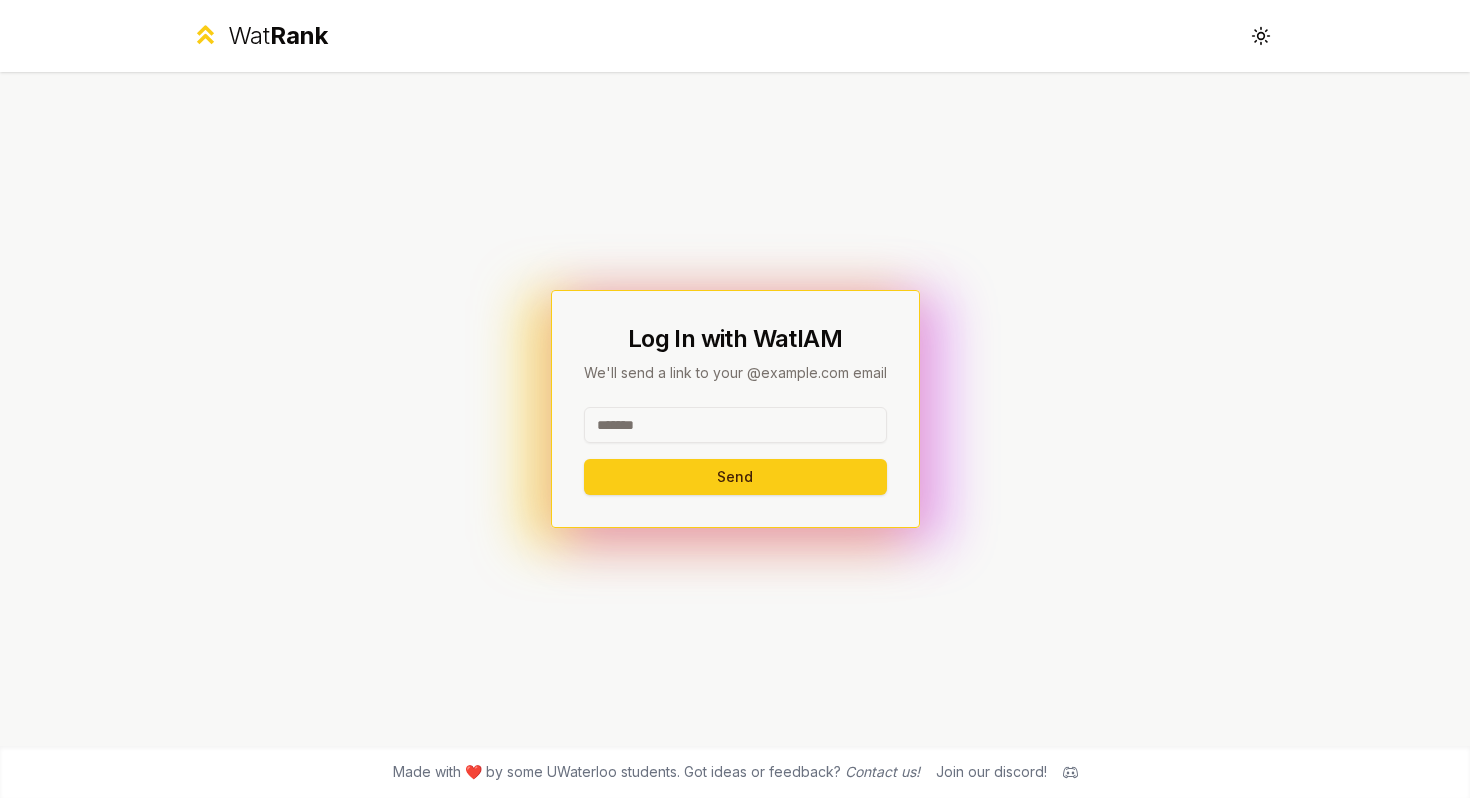 click on "Log In with WatIAM We'll send a link to your @example.com email Send" at bounding box center (735, 409) 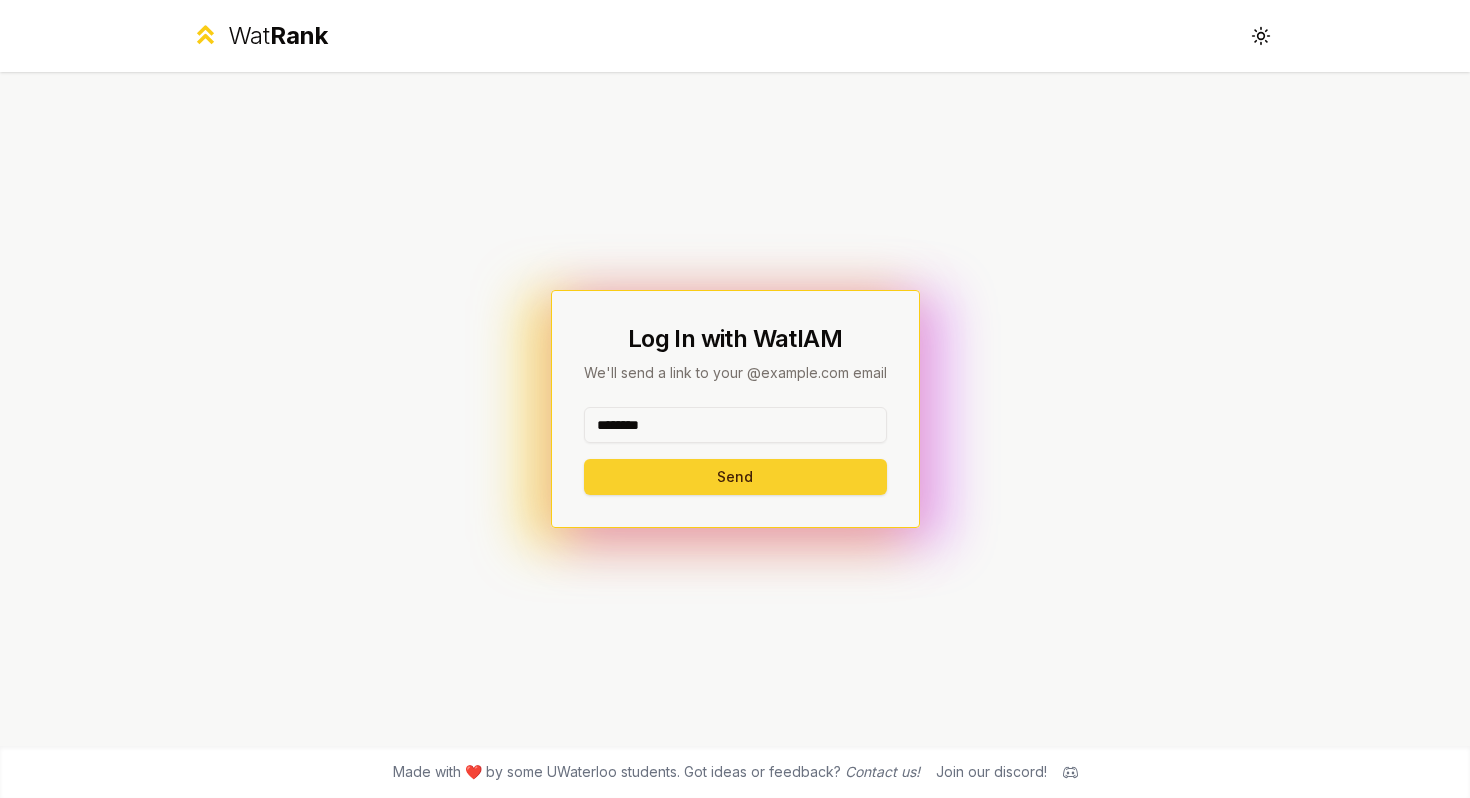 type on "********" 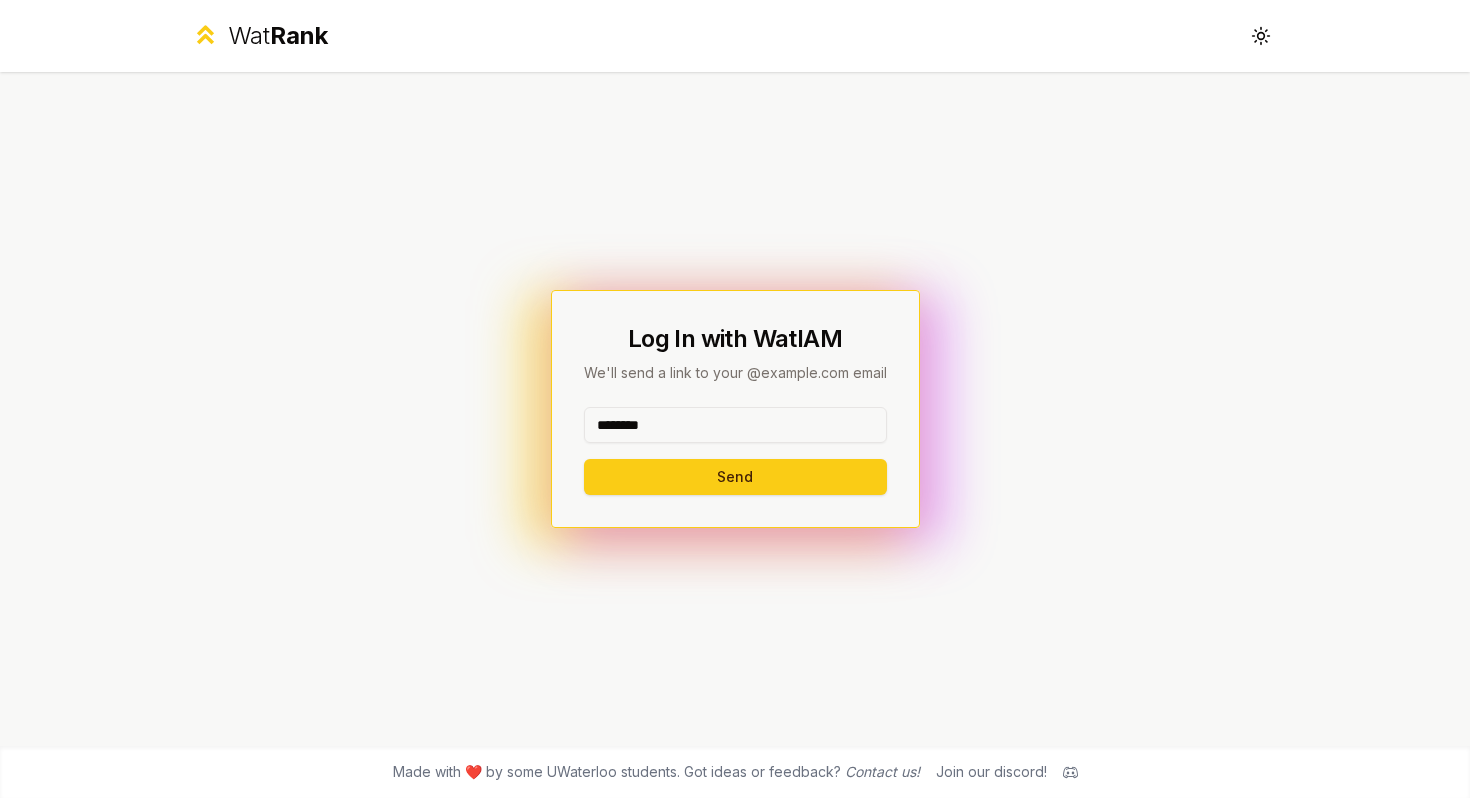 click on "Log In with WatIAM We'll send a link to your @example.com email ******** Send" at bounding box center (735, 409) 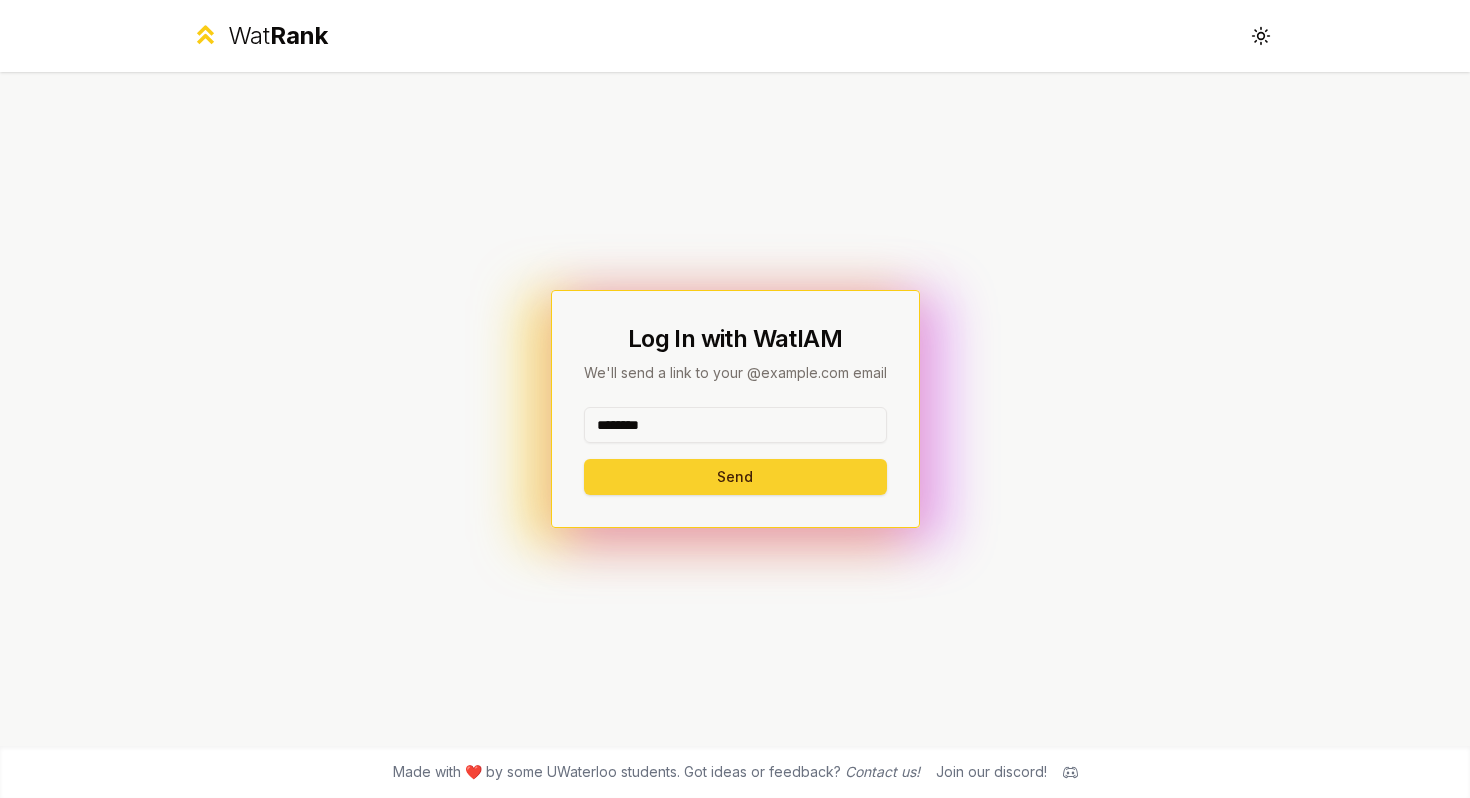 click on "Send" at bounding box center (735, 477) 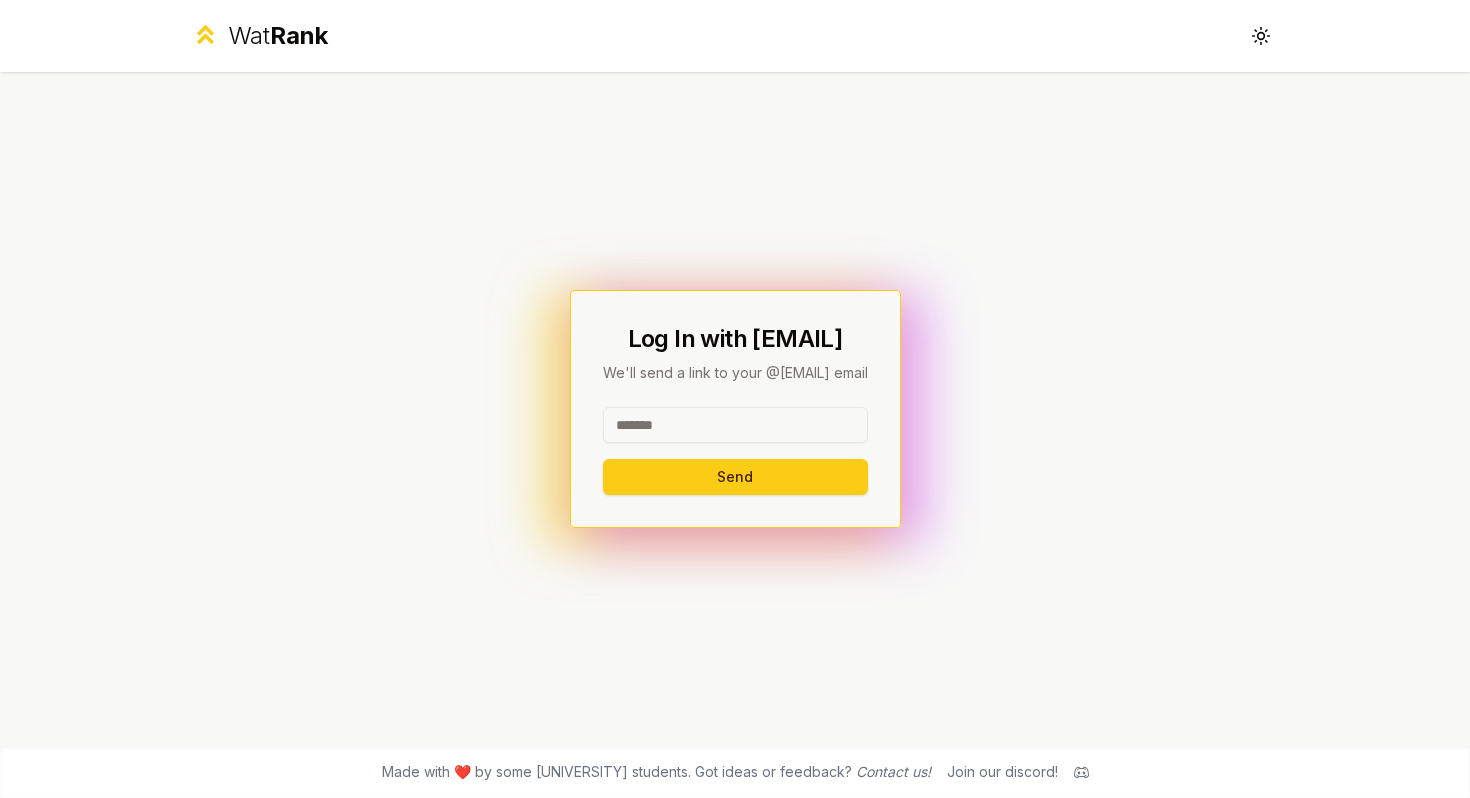 scroll, scrollTop: 0, scrollLeft: 0, axis: both 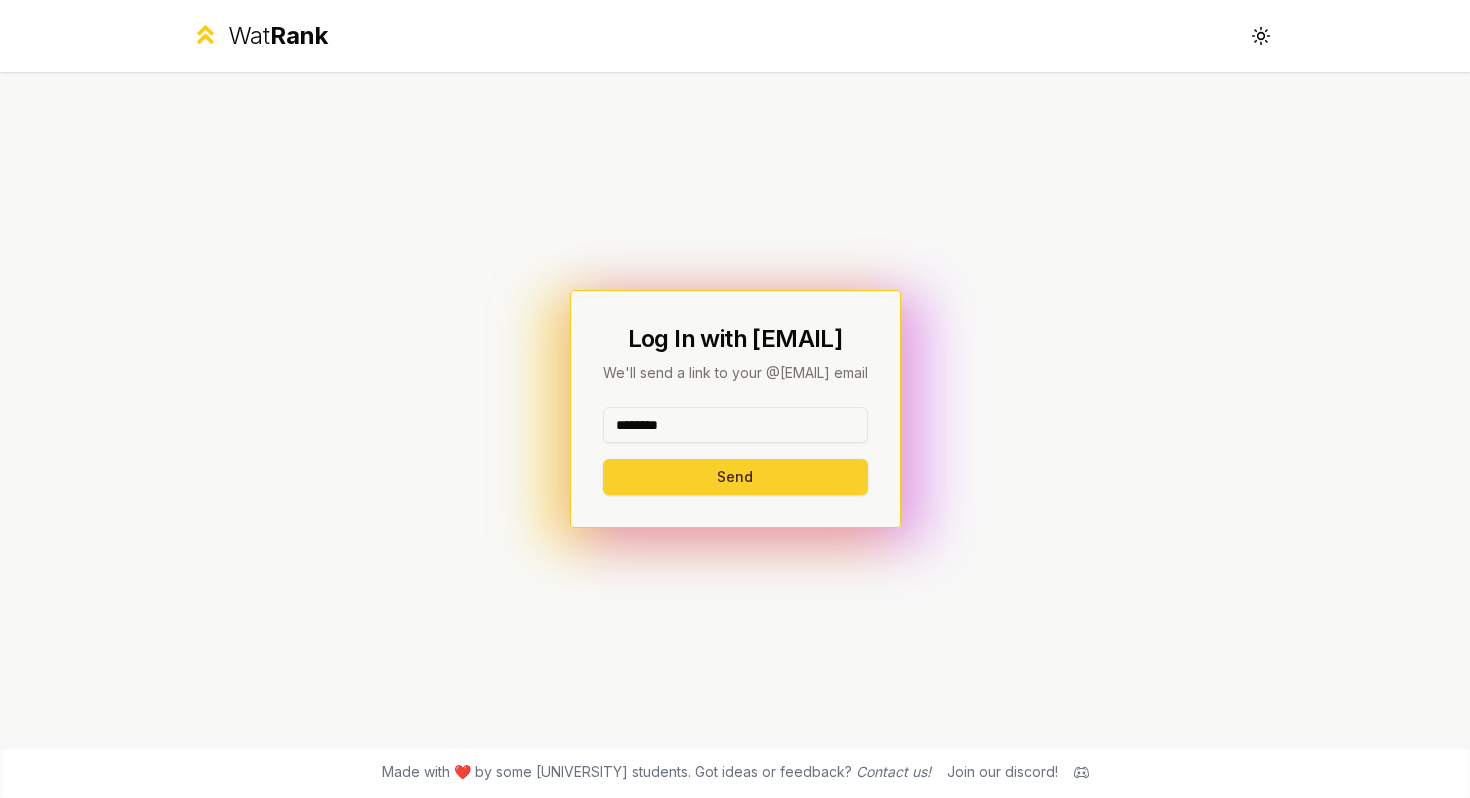 type on "********" 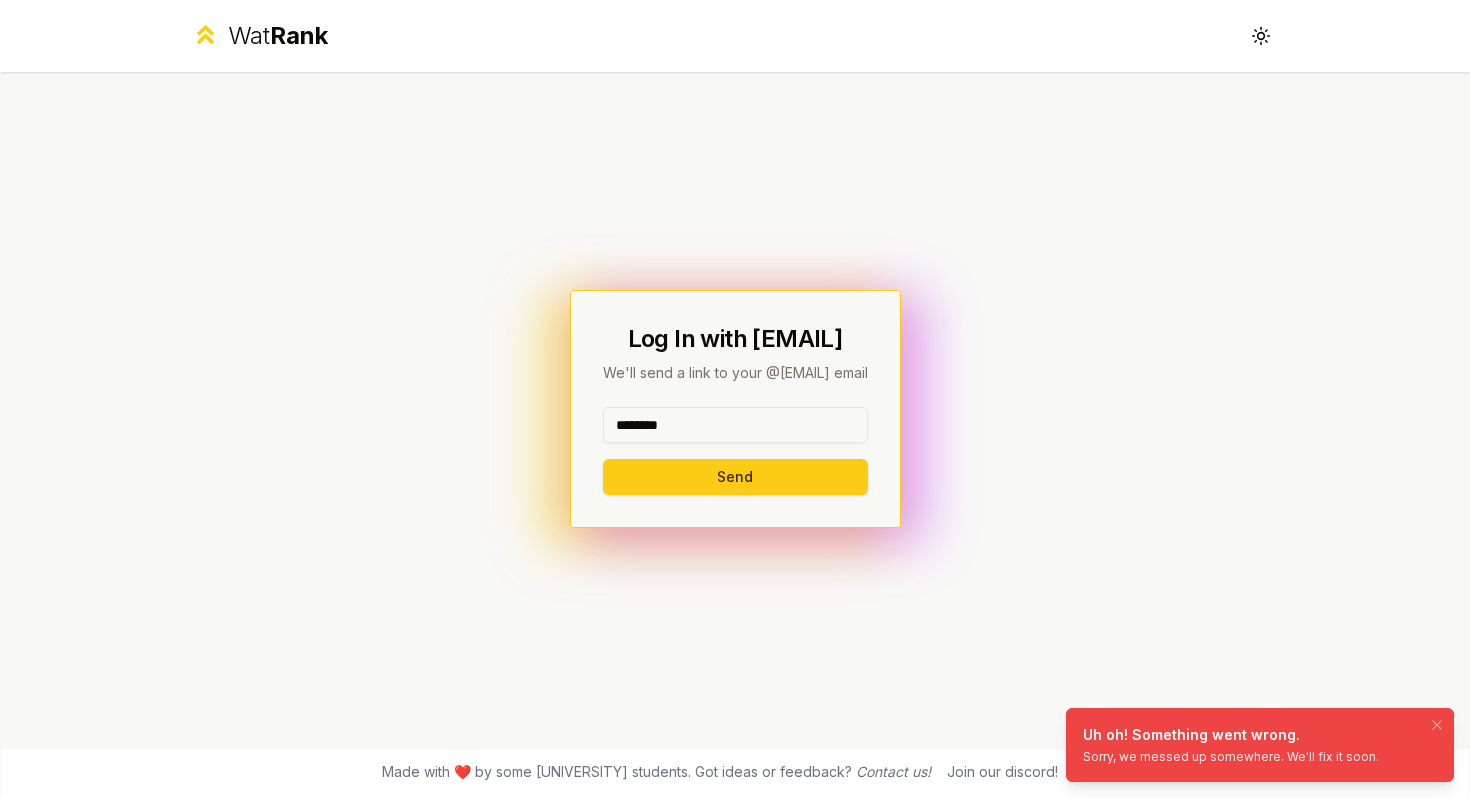 click on "Uh oh! Something went wrong." at bounding box center [1231, 735] 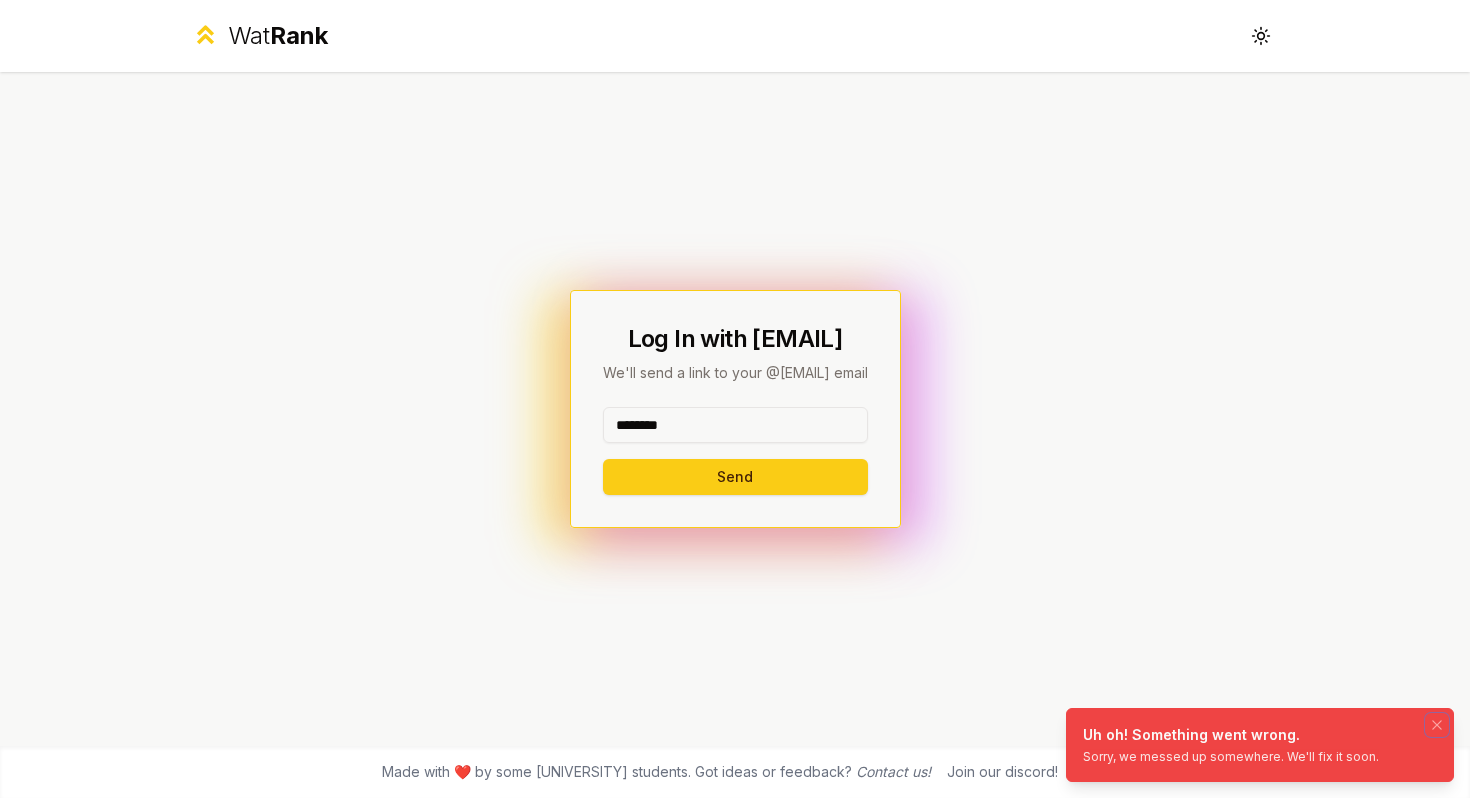 click at bounding box center (1437, 725) 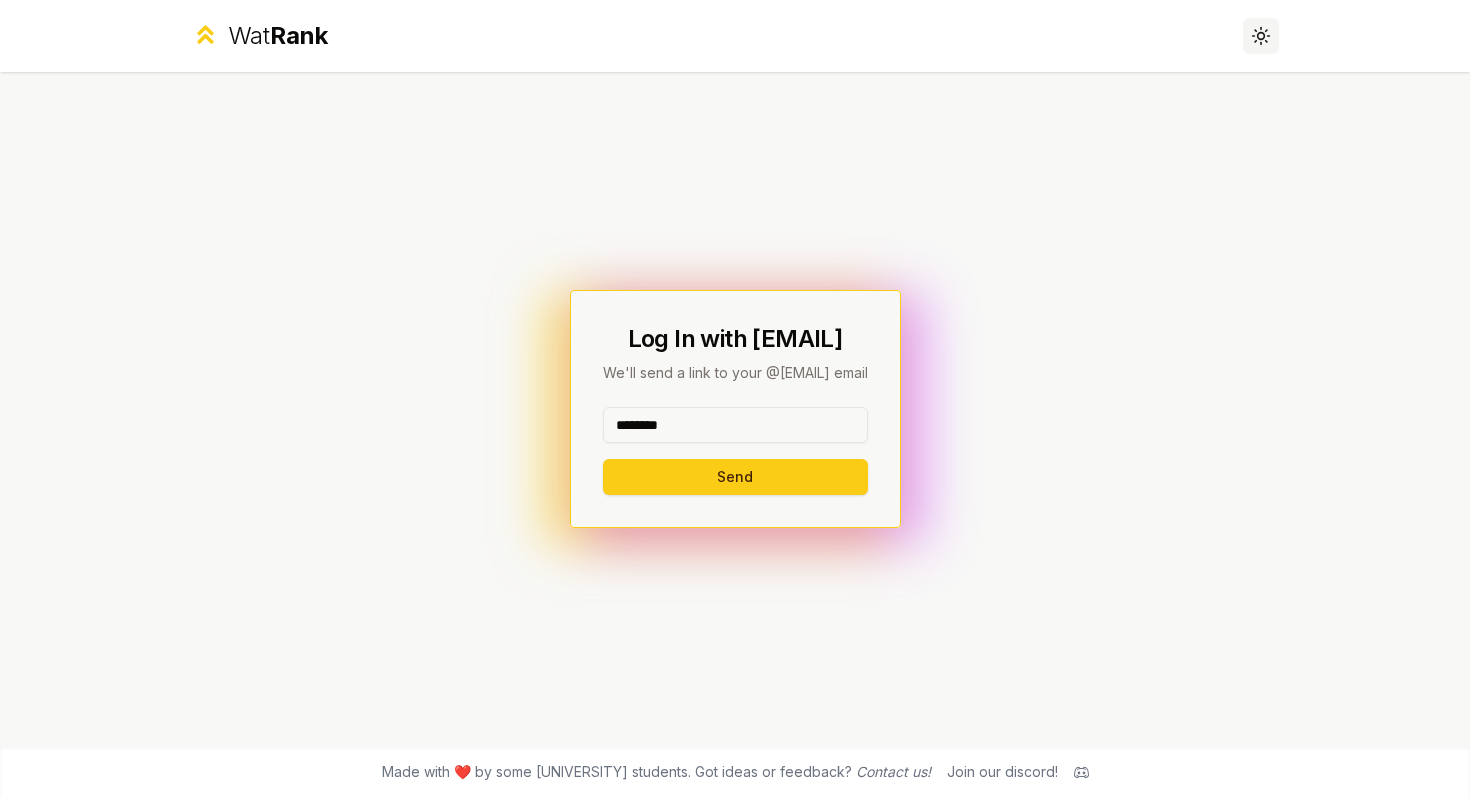 click at bounding box center [1260, 35] 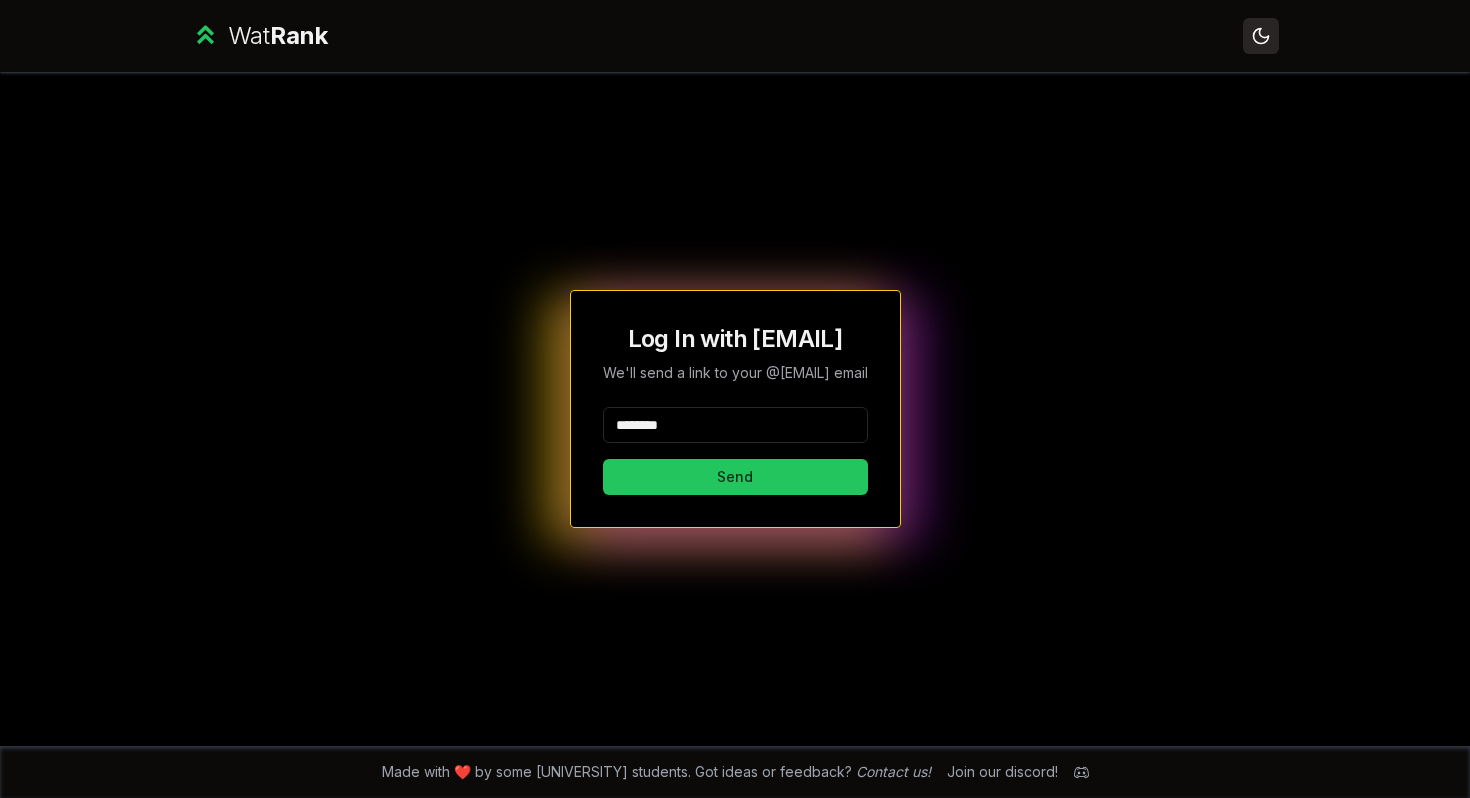 click at bounding box center (1260, 35) 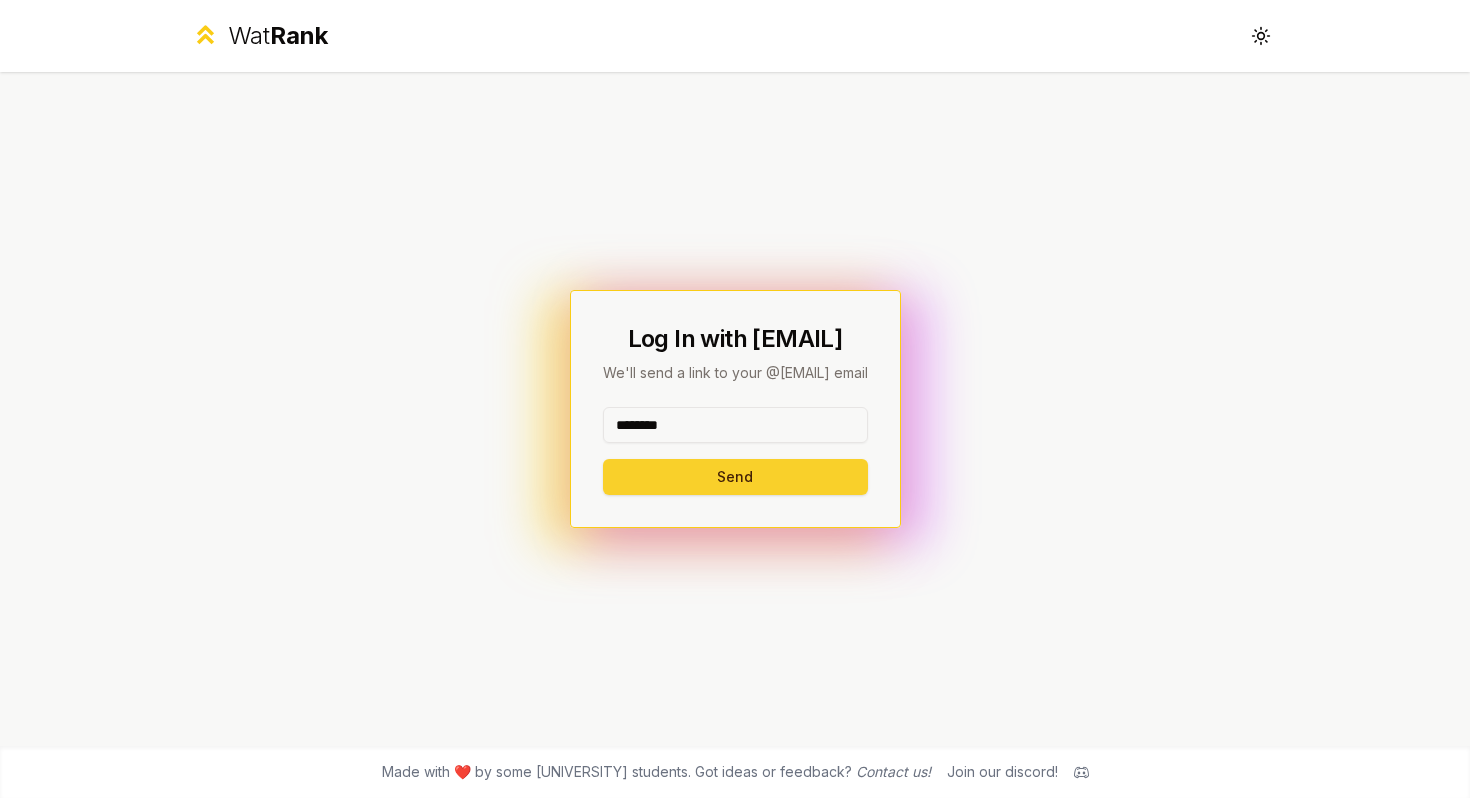 click on "Send" at bounding box center (735, 477) 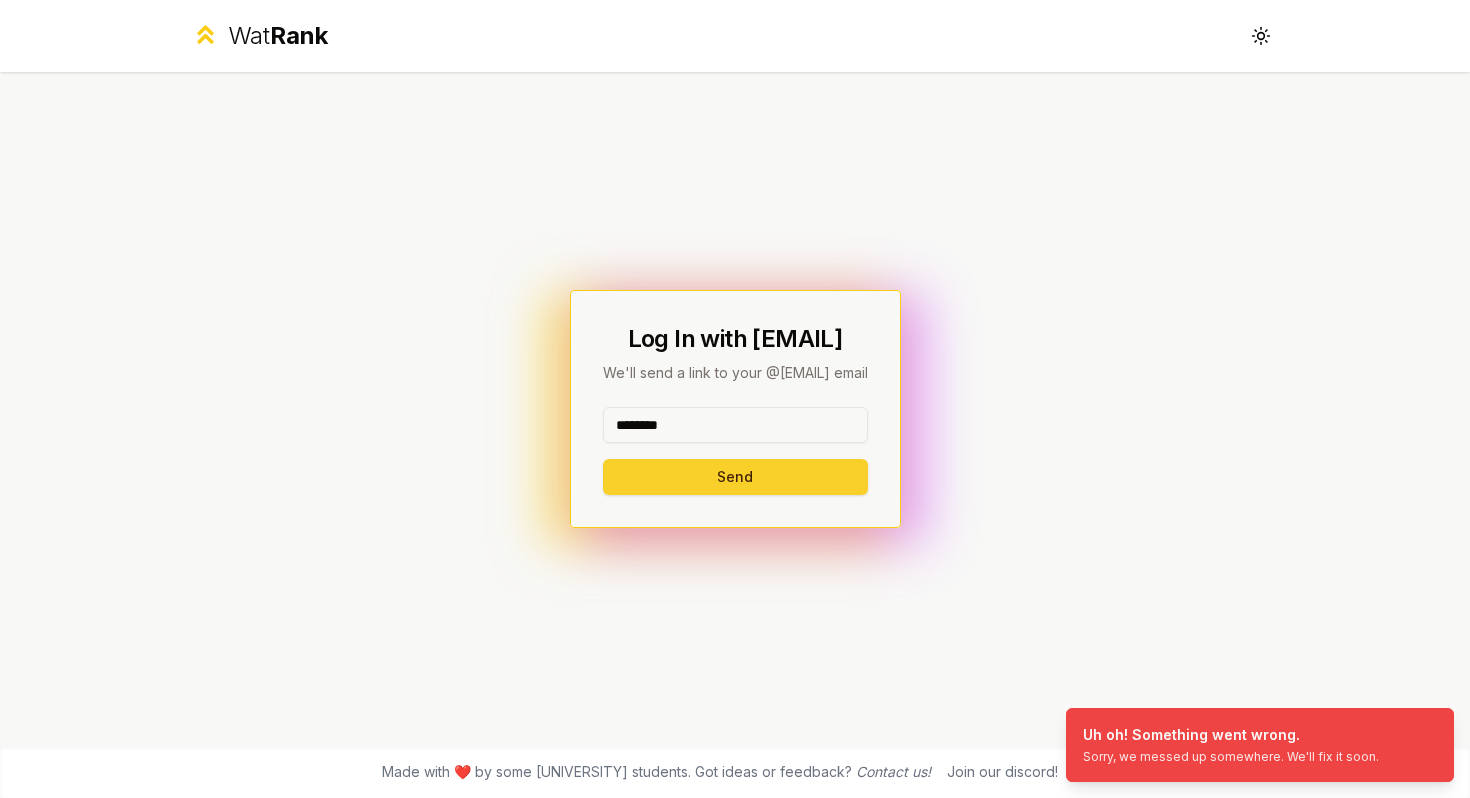 click on "Send" at bounding box center (735, 477) 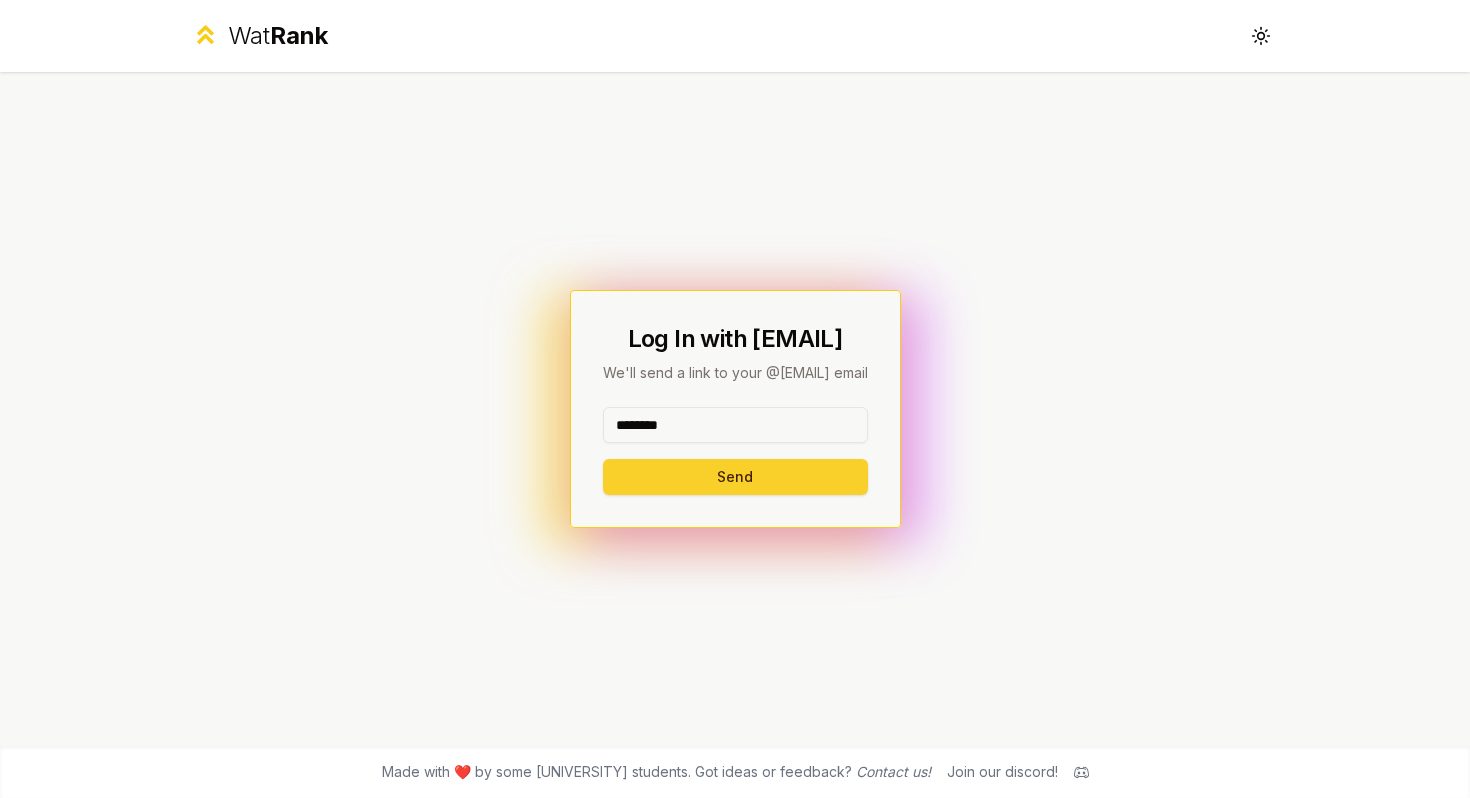 click on "Send" at bounding box center (735, 477) 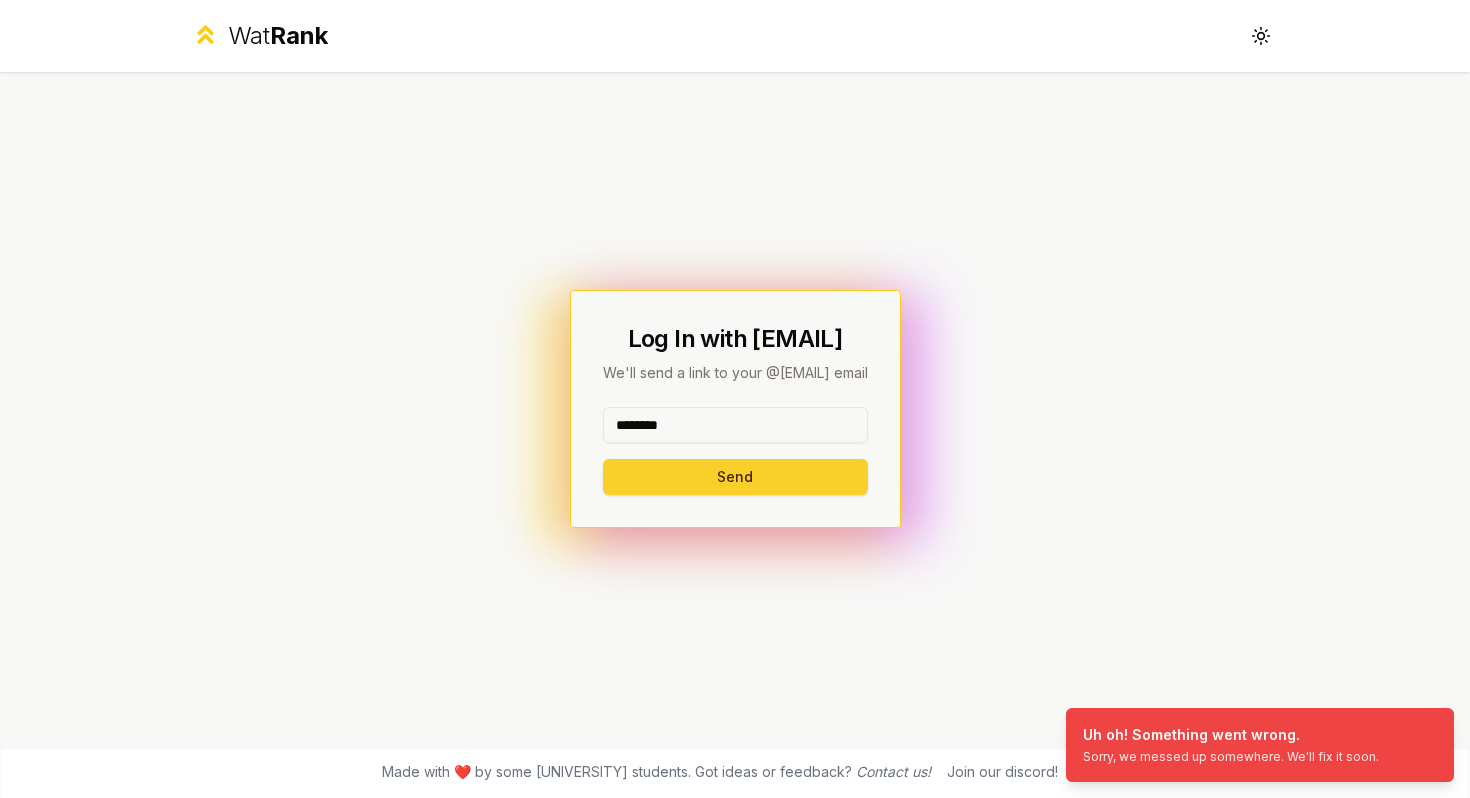 click on "Send" at bounding box center (735, 477) 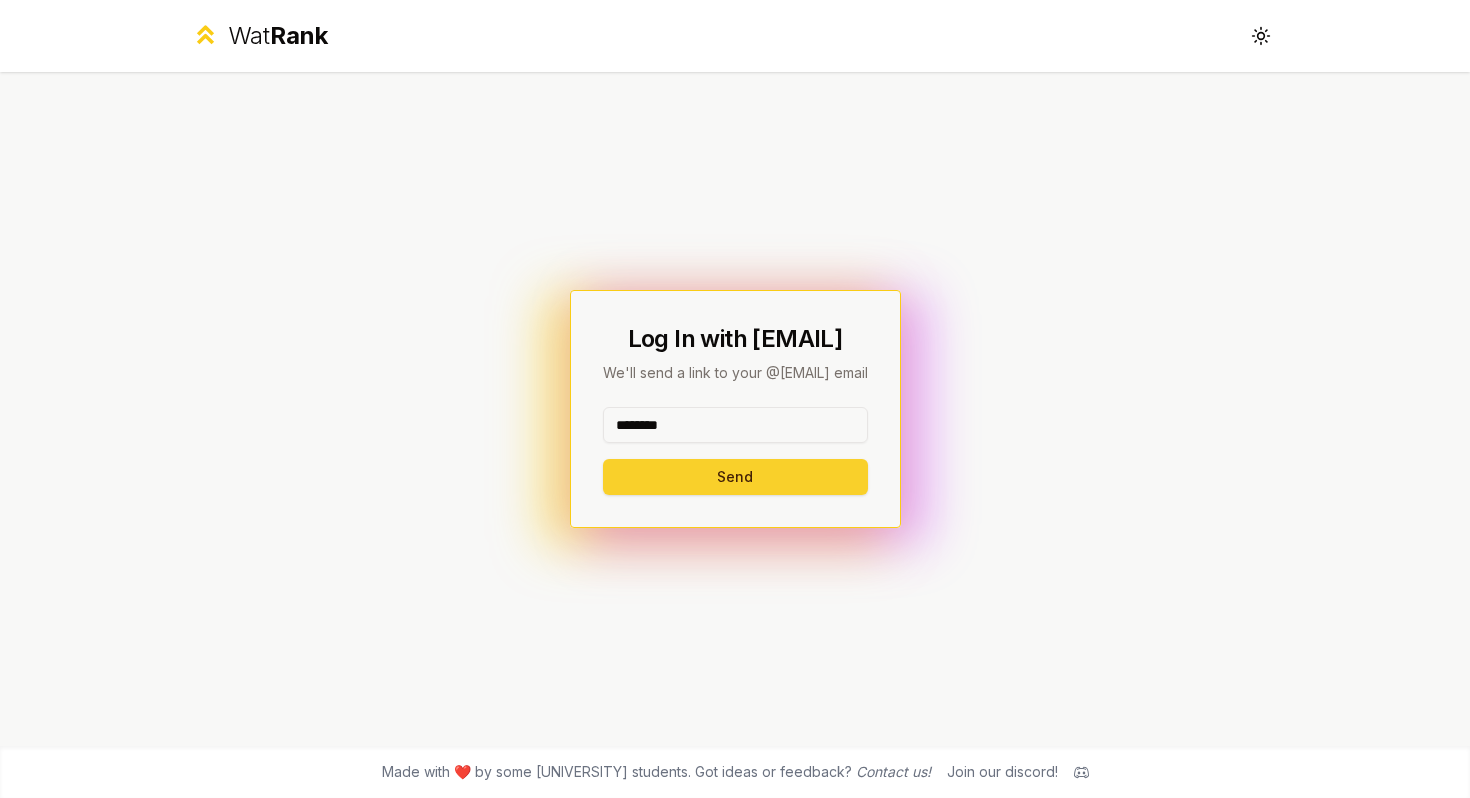 click on "Send" at bounding box center (735, 477) 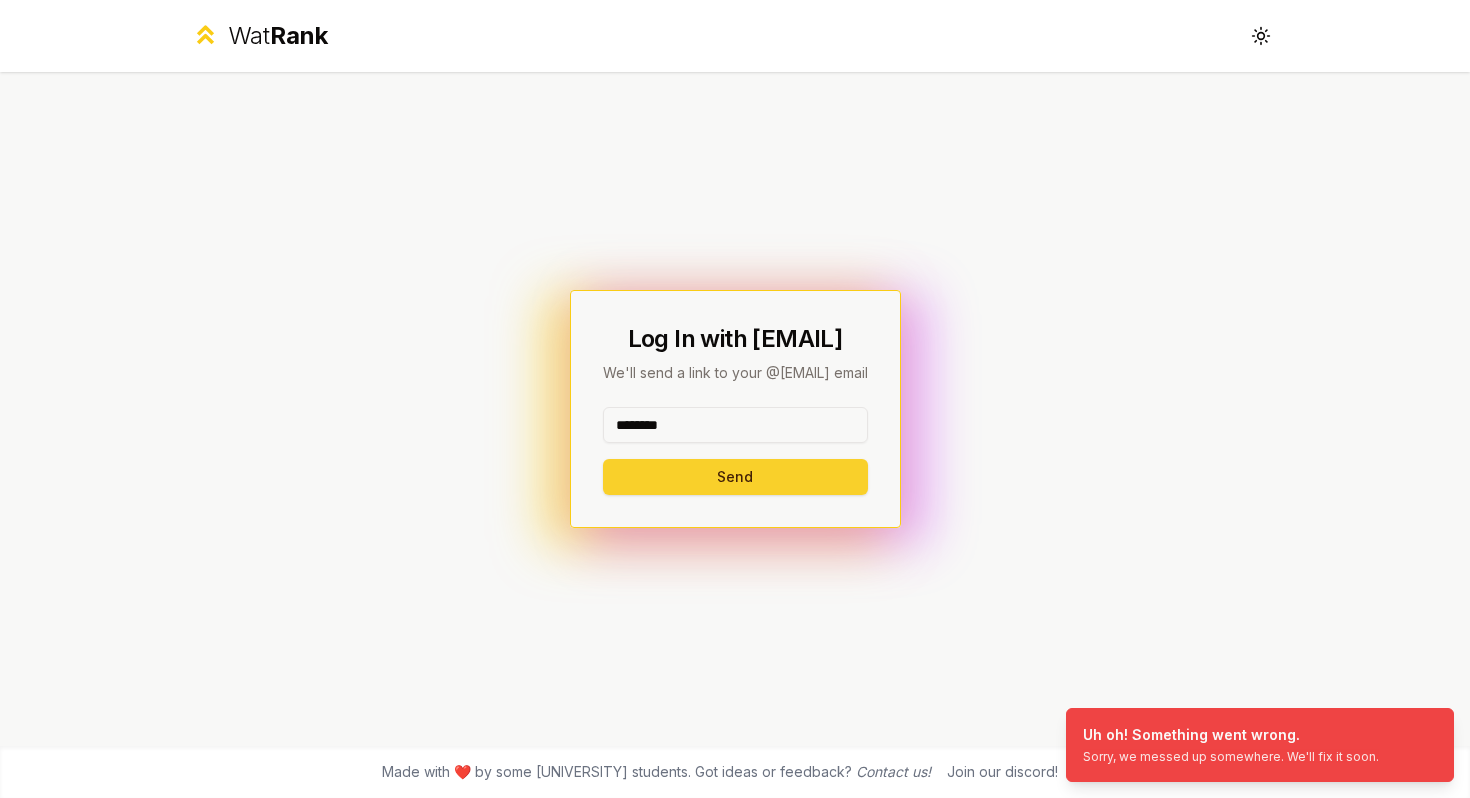 click on "Send" at bounding box center [735, 477] 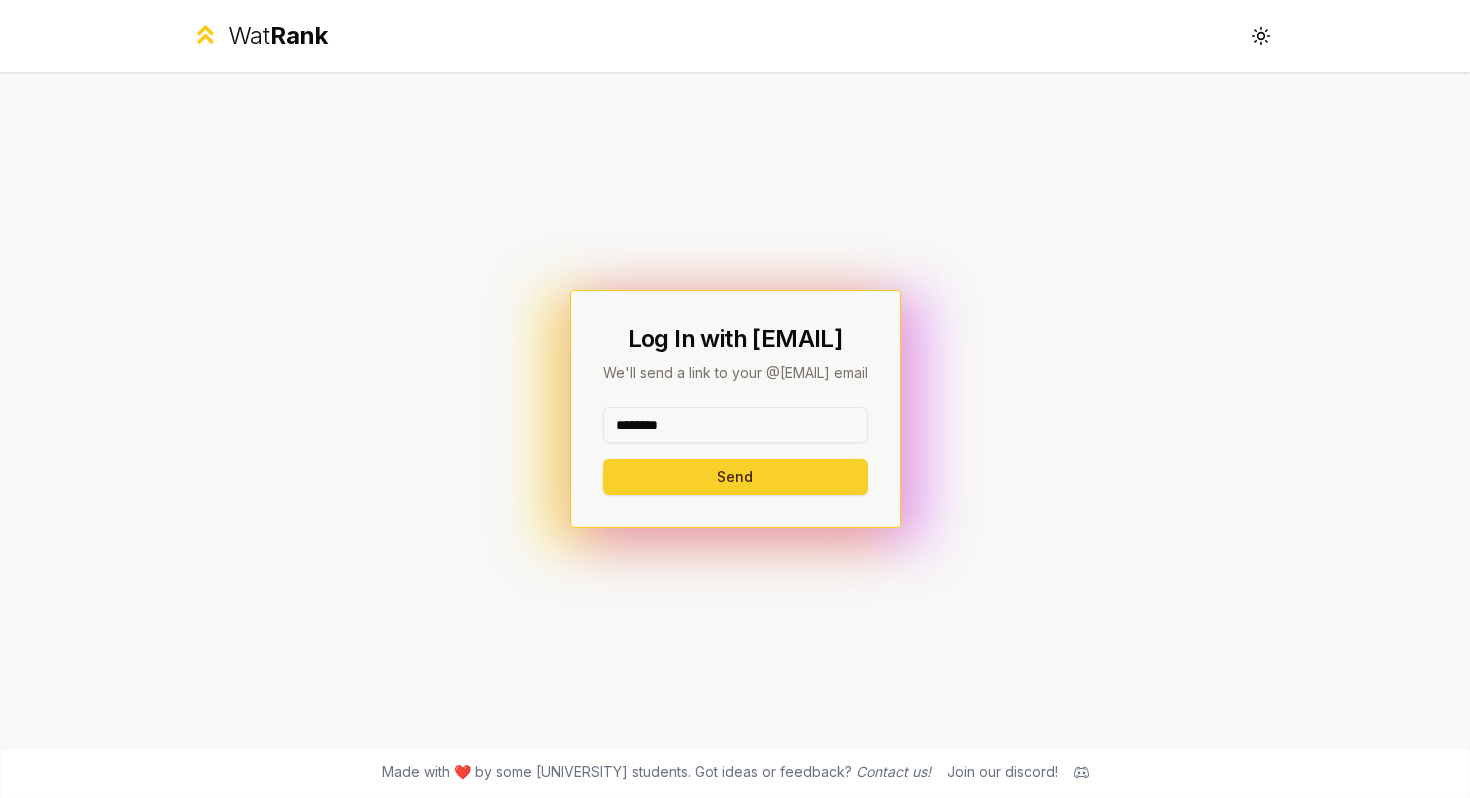 click on "Send" at bounding box center [735, 477] 